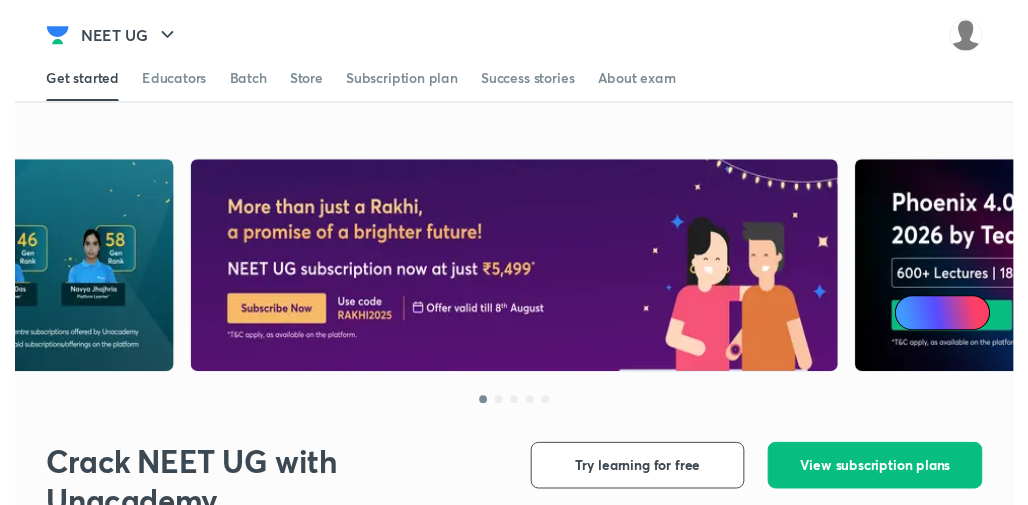 scroll, scrollTop: 0, scrollLeft: 0, axis: both 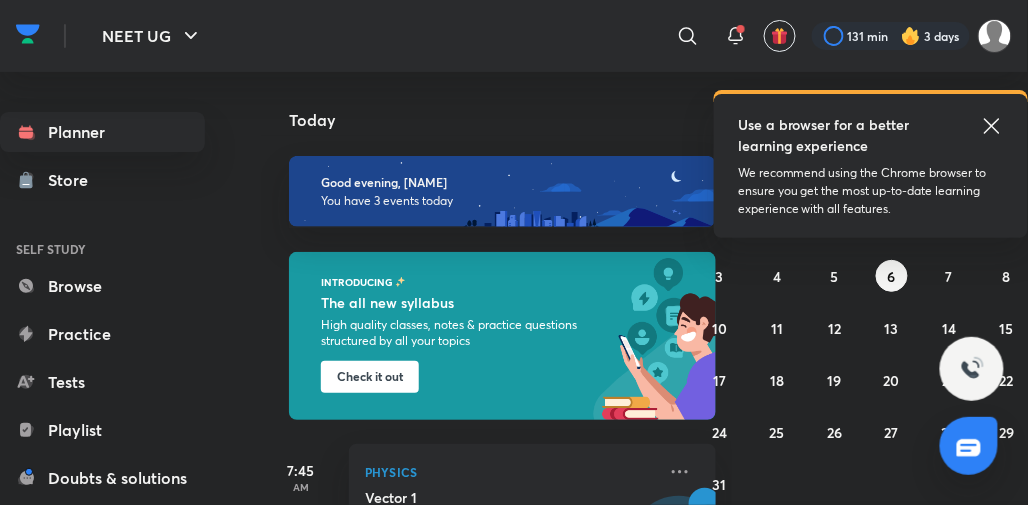 click 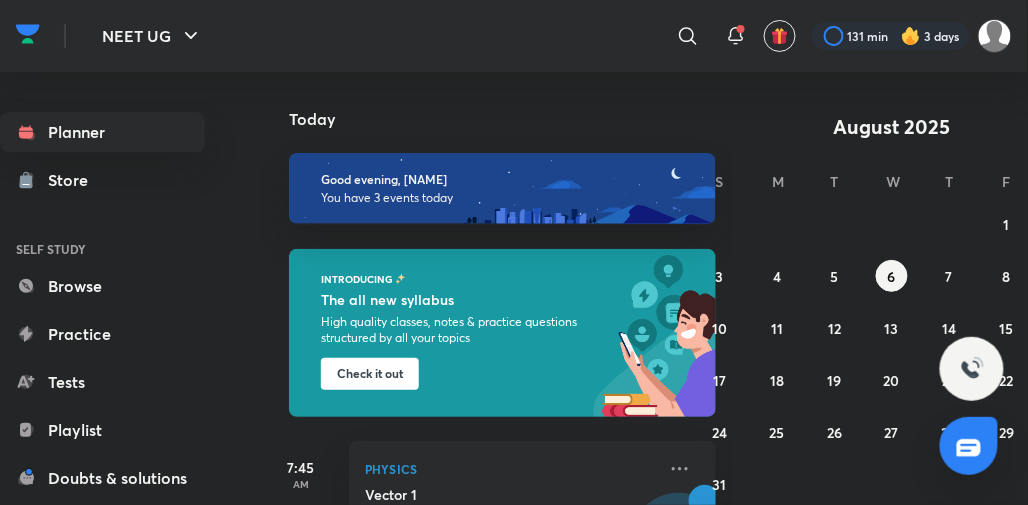 scroll, scrollTop: 0, scrollLeft: 0, axis: both 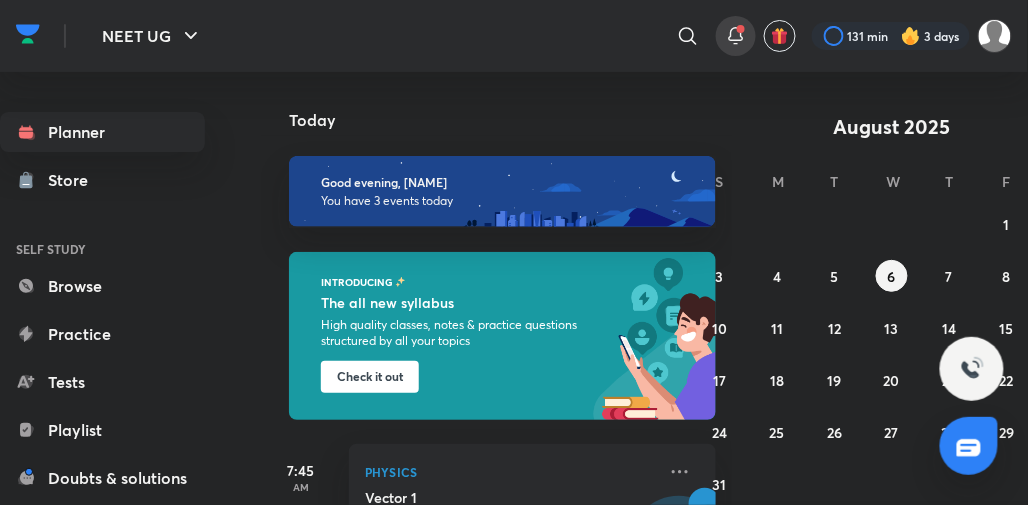 click at bounding box center (741, 29) 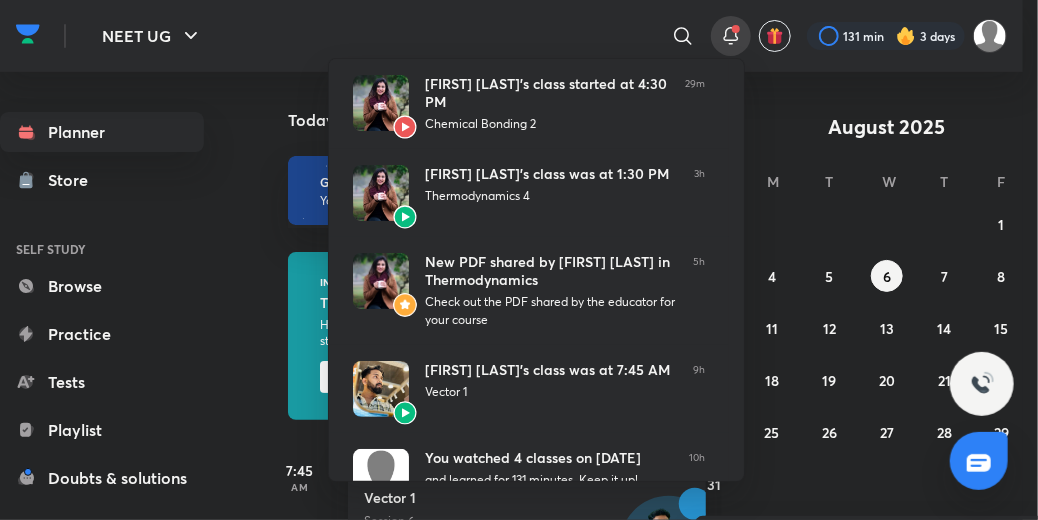 click at bounding box center [519, 260] 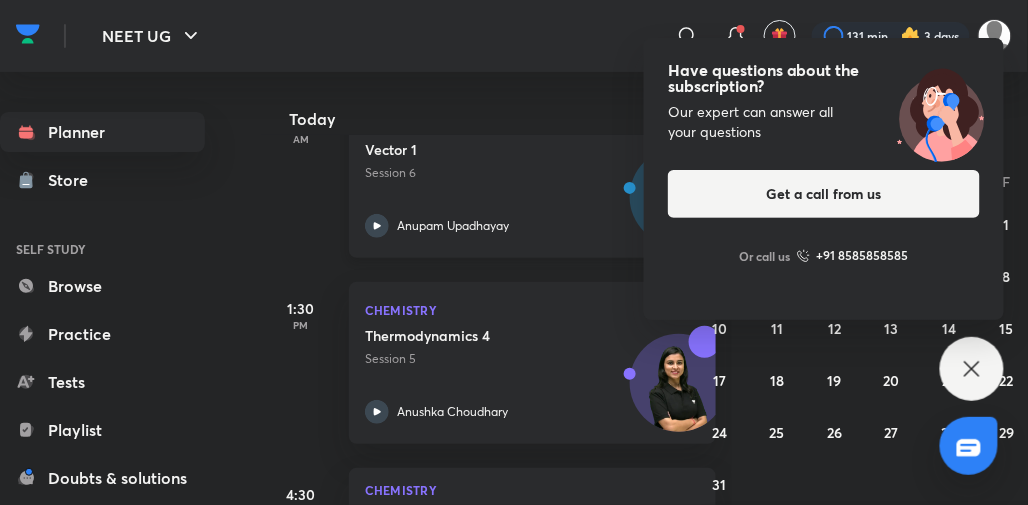 scroll, scrollTop: 364, scrollLeft: 0, axis: vertical 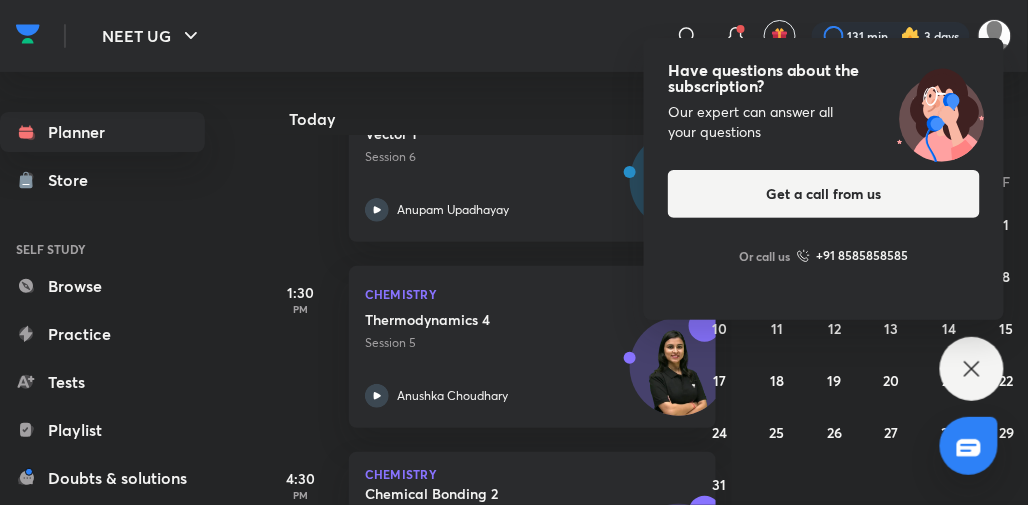 click 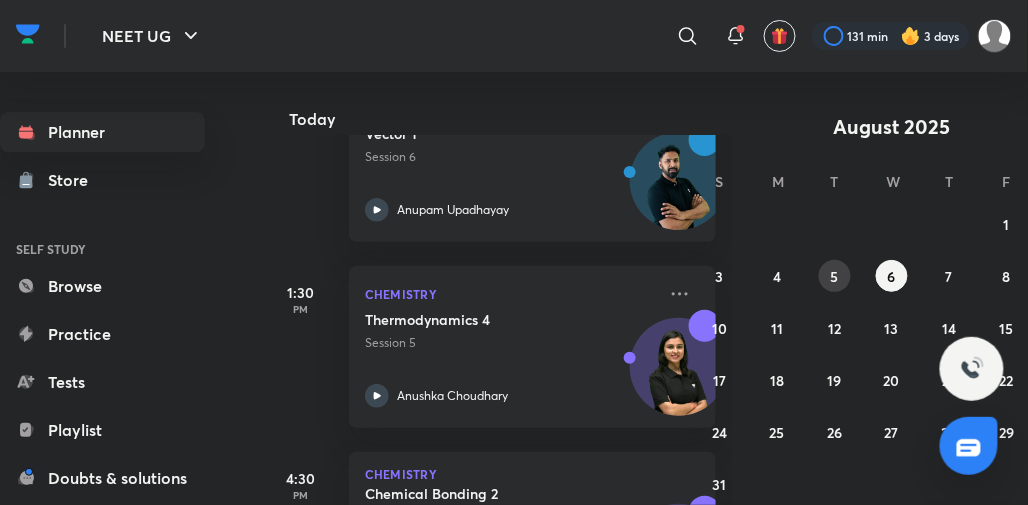 click on "5" at bounding box center (835, 276) 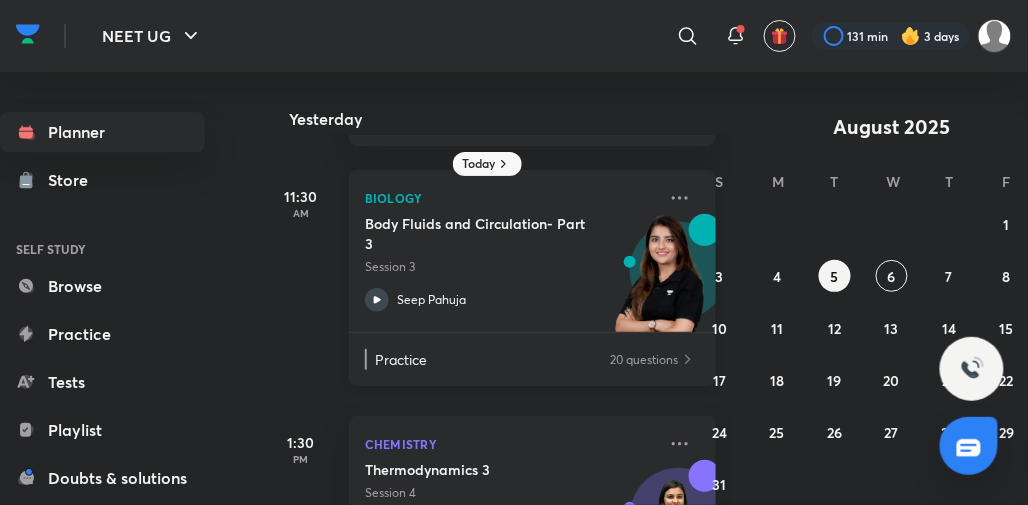 scroll, scrollTop: 177, scrollLeft: 0, axis: vertical 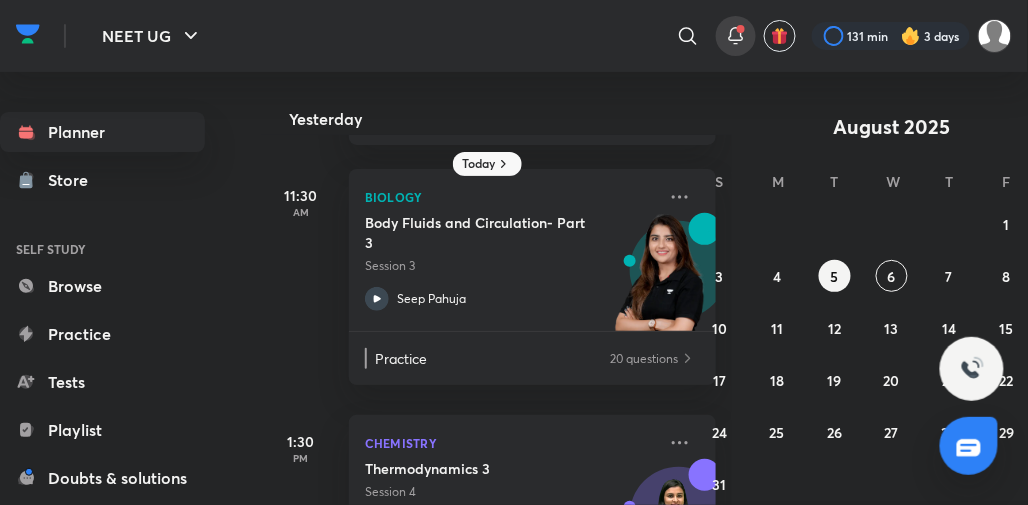 click 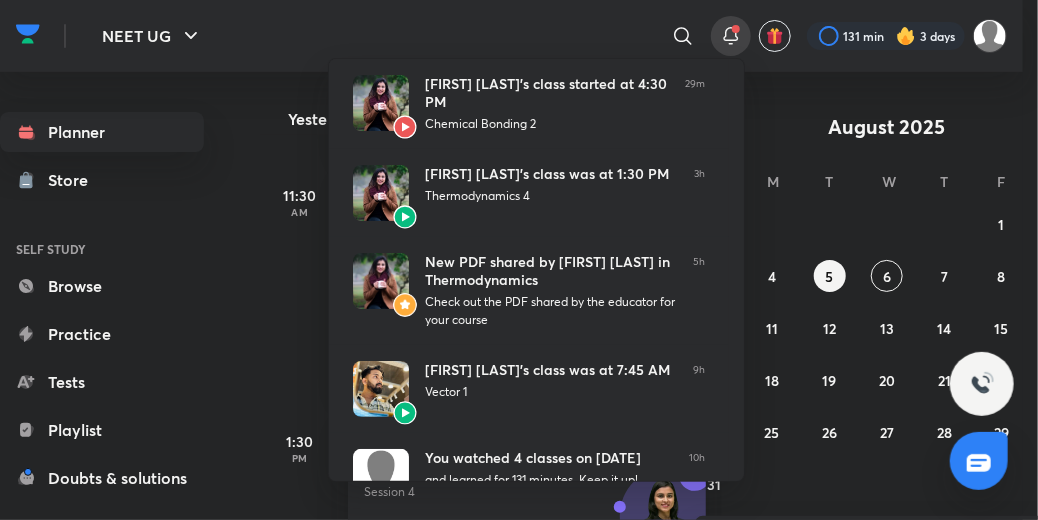 click at bounding box center (519, 260) 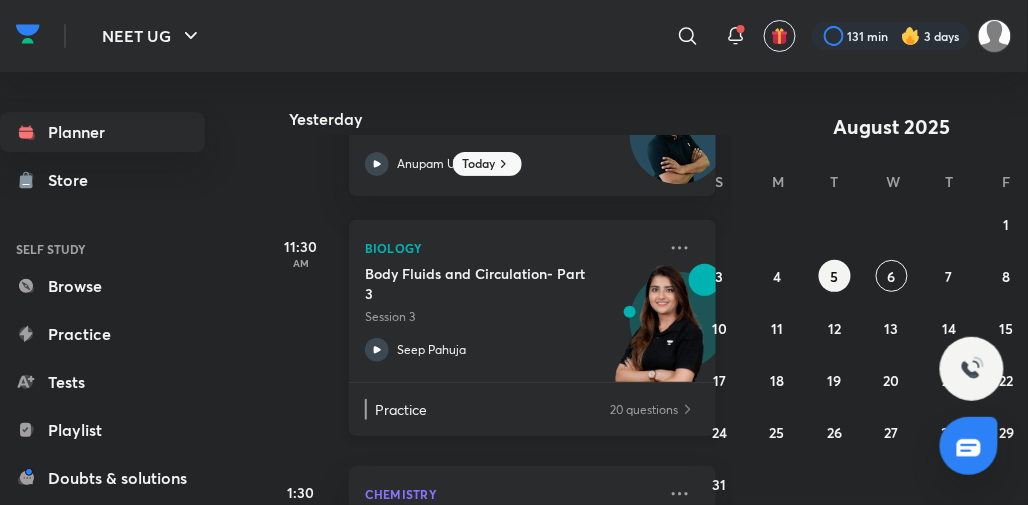 scroll, scrollTop: 125, scrollLeft: 0, axis: vertical 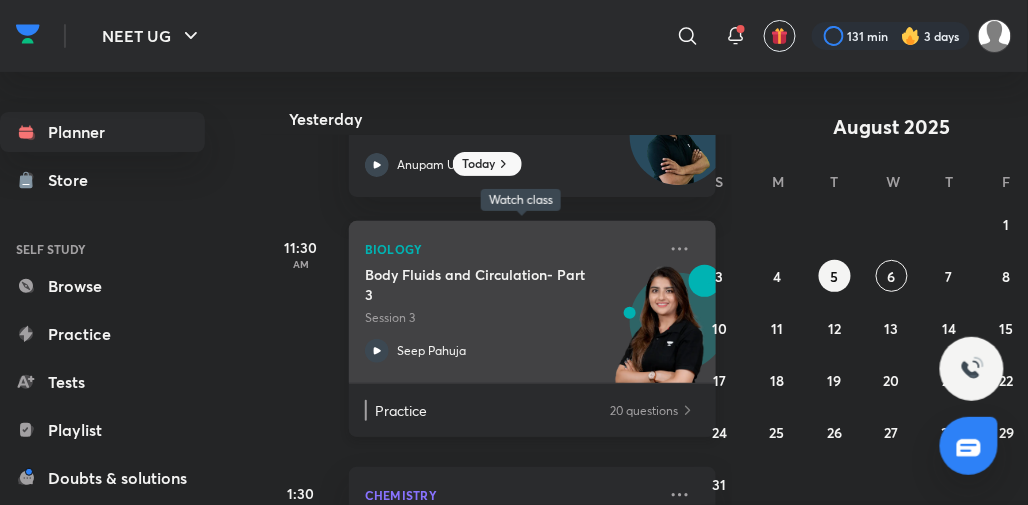click on "Session 3" at bounding box center [510, 318] 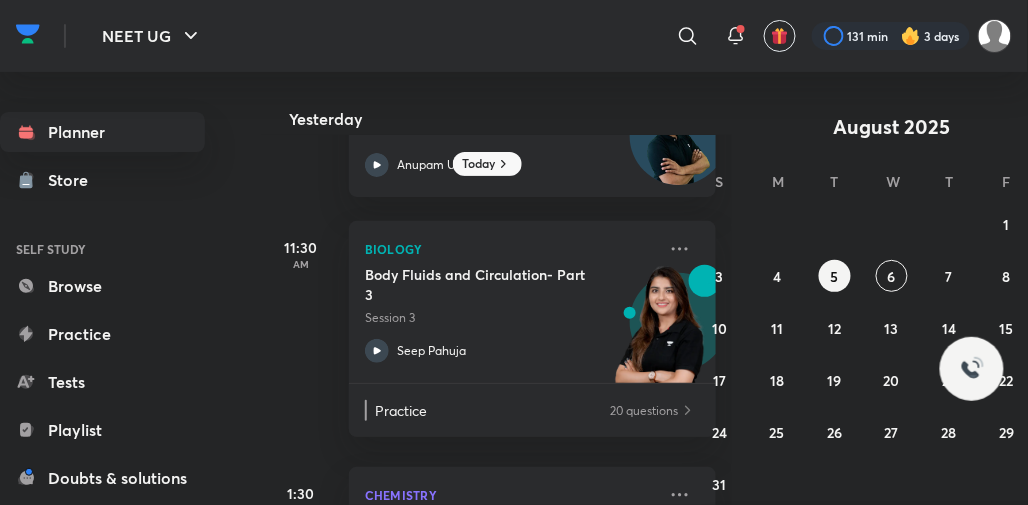 scroll, scrollTop: 75, scrollLeft: 0, axis: vertical 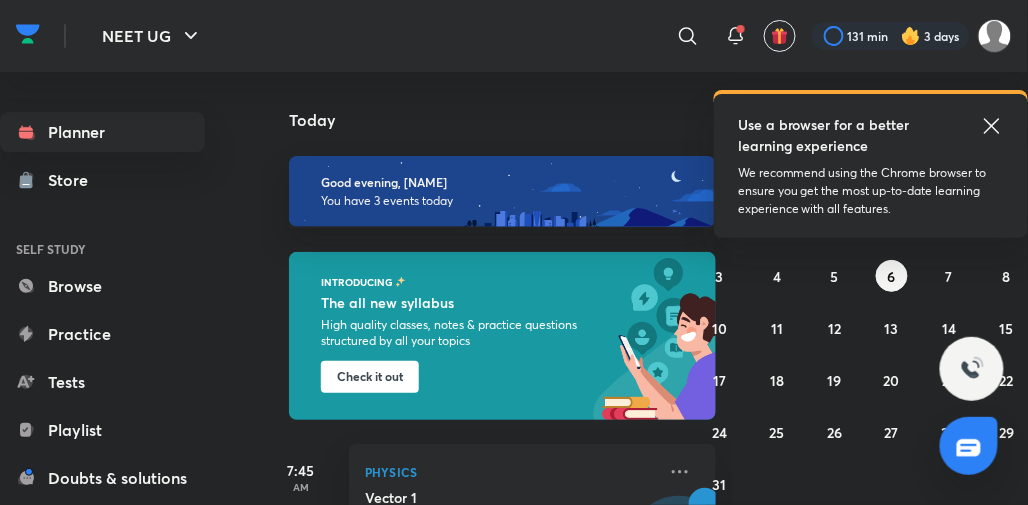 click 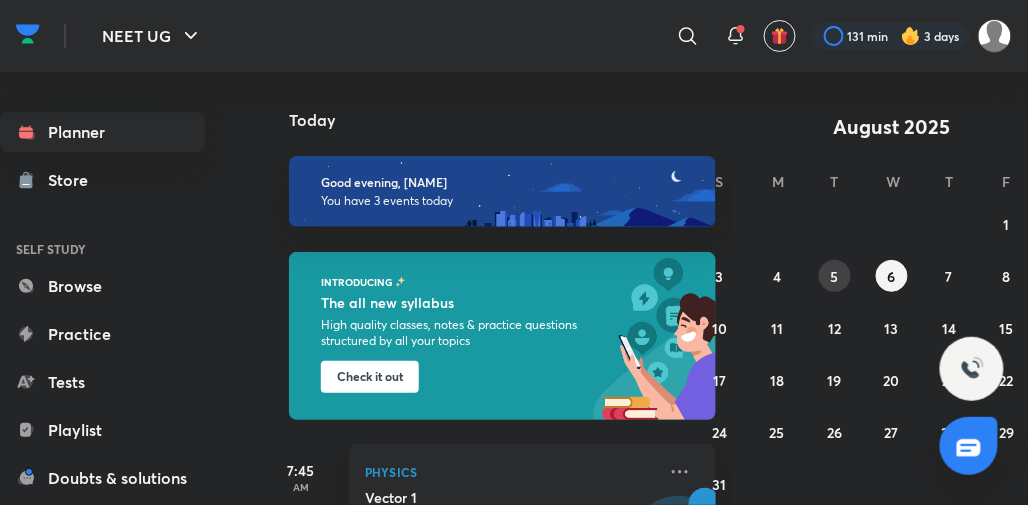 click on "5" at bounding box center [835, 276] 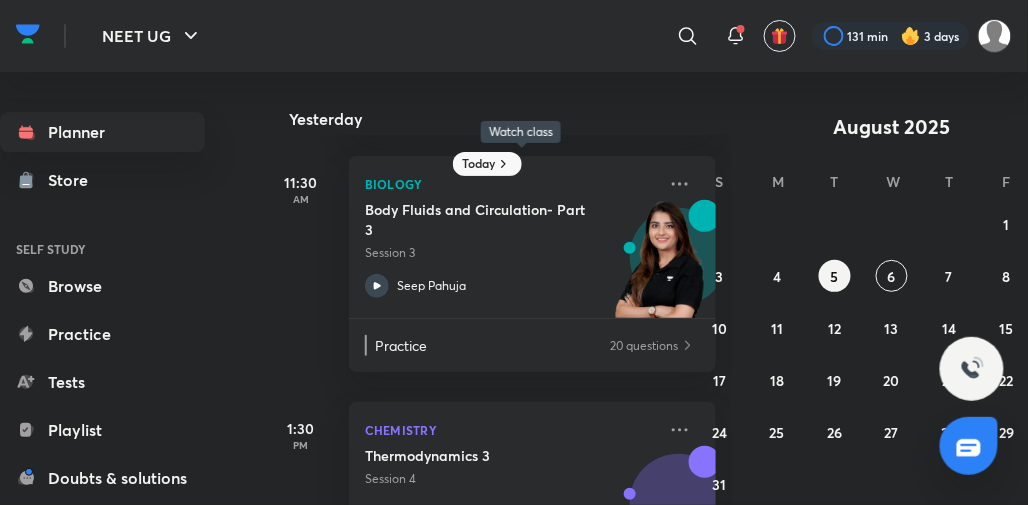 scroll, scrollTop: 194, scrollLeft: 0, axis: vertical 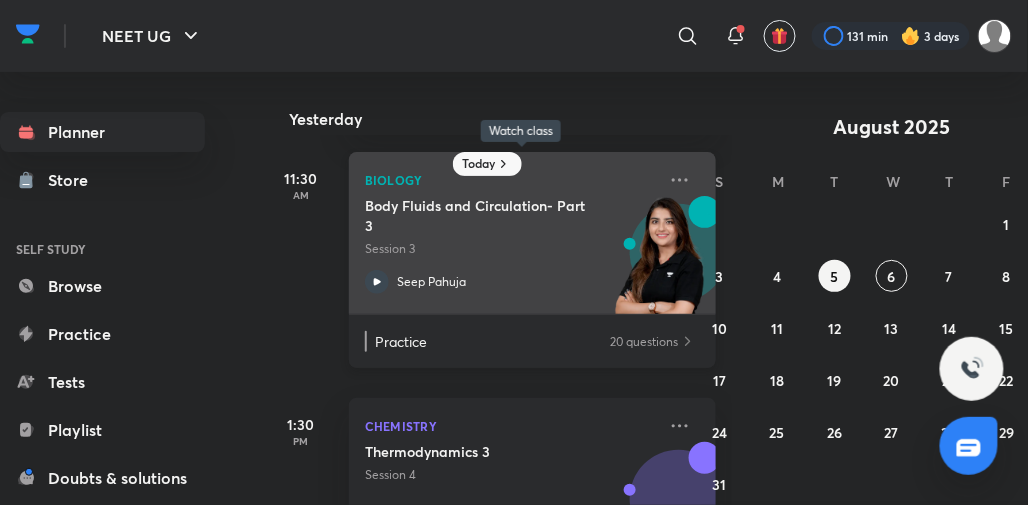 click on "Body Fluids and Circulation- Part 3 Session 3 [NAME]" at bounding box center (510, 245) 